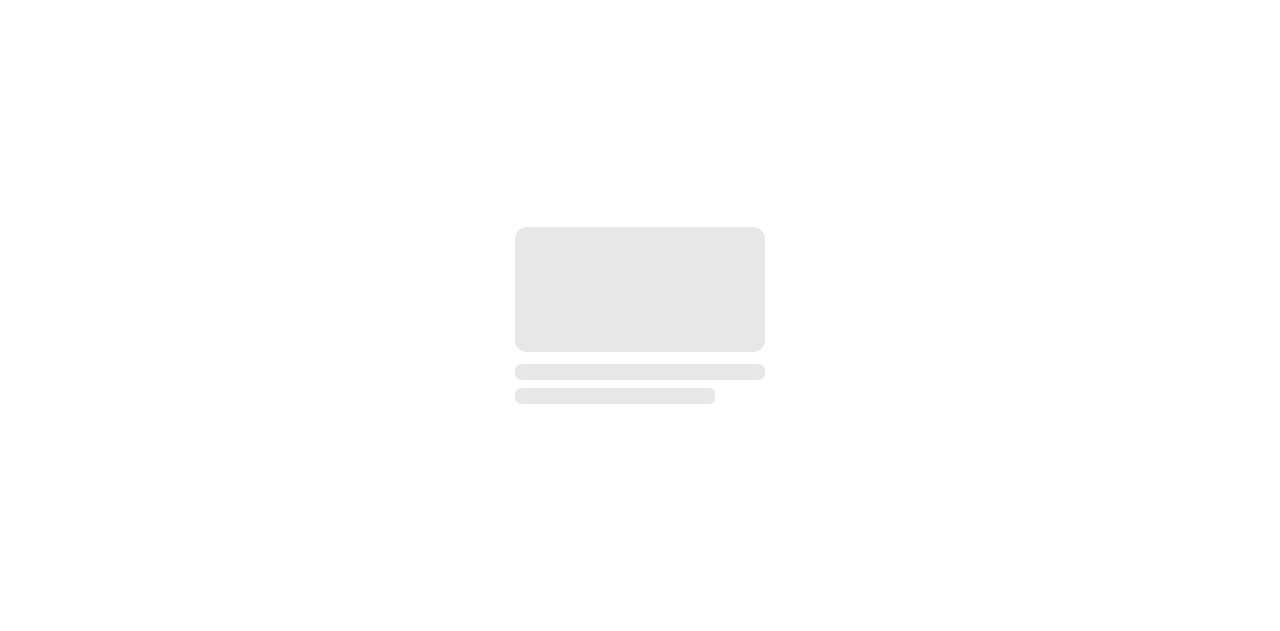 scroll, scrollTop: 0, scrollLeft: 0, axis: both 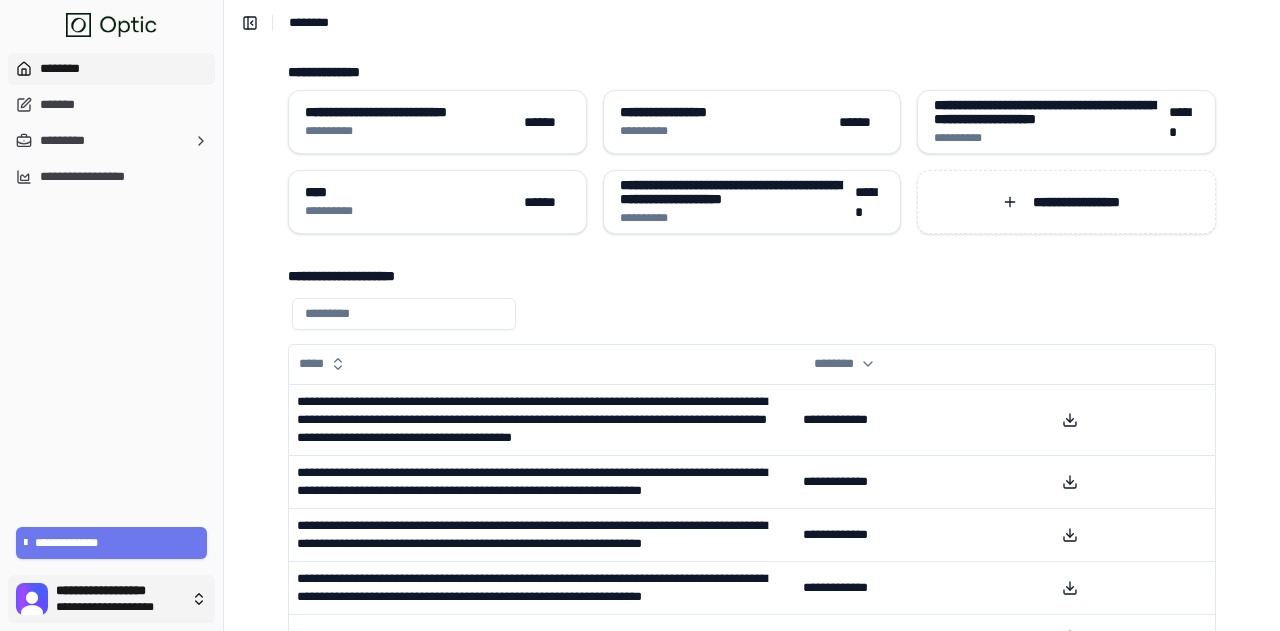 click on "**********" at bounding box center [640, 481] 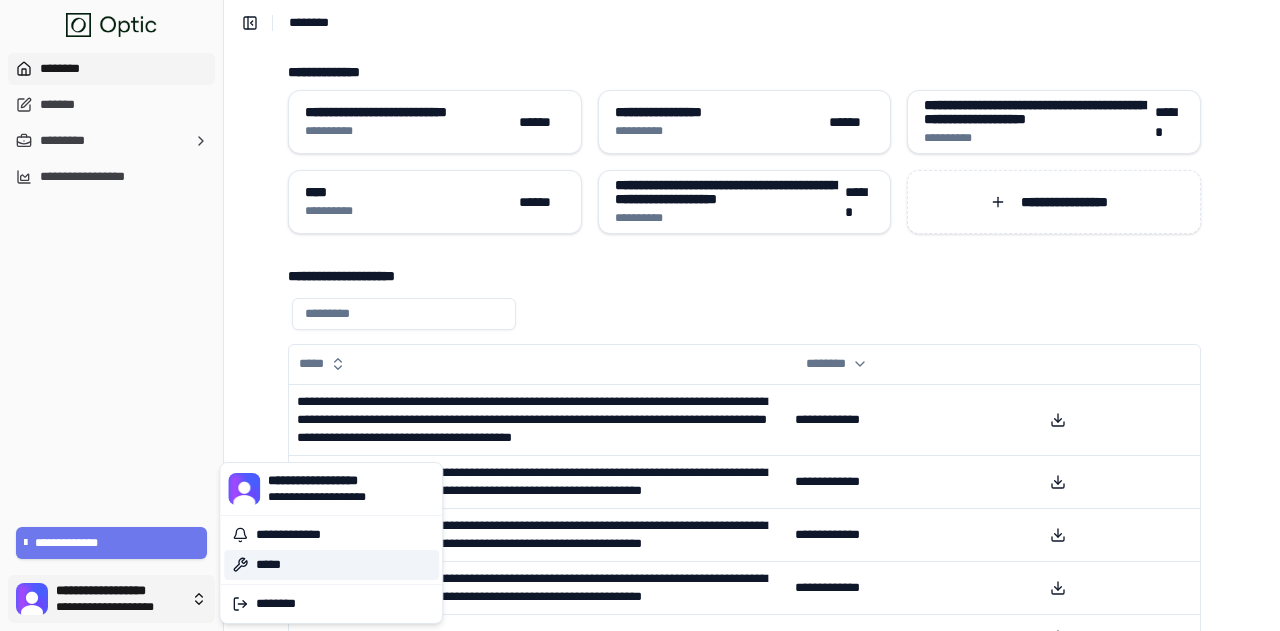 click on "*****" at bounding box center [331, 565] 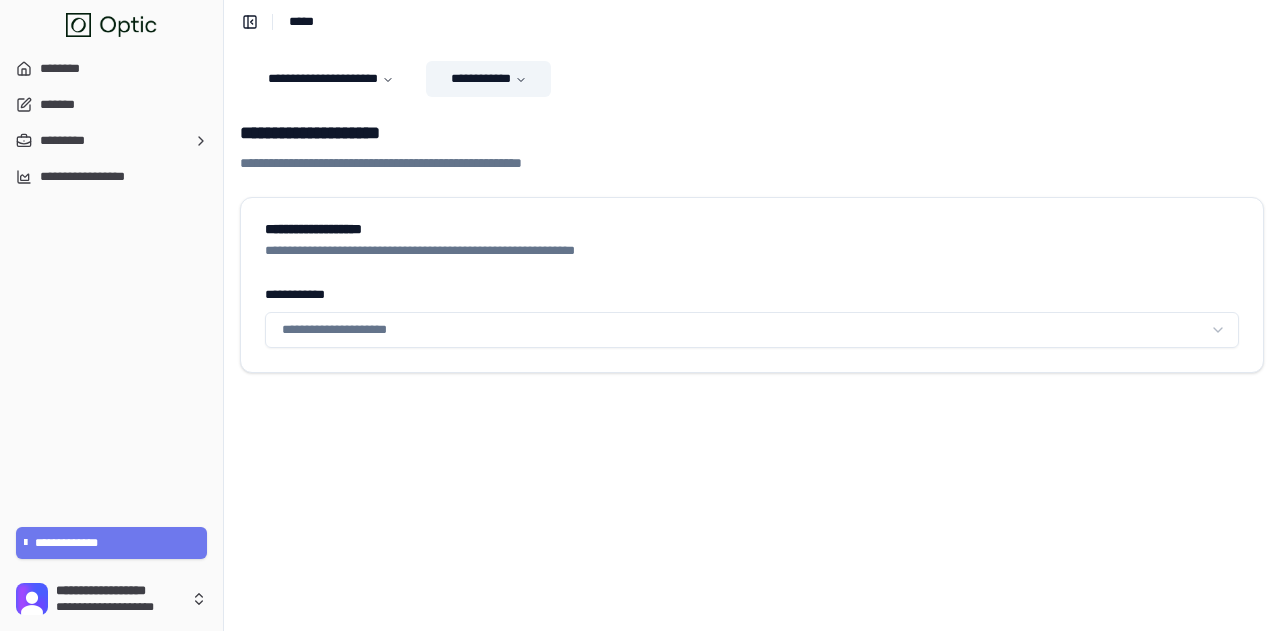 click on "**********" at bounding box center [488, 79] 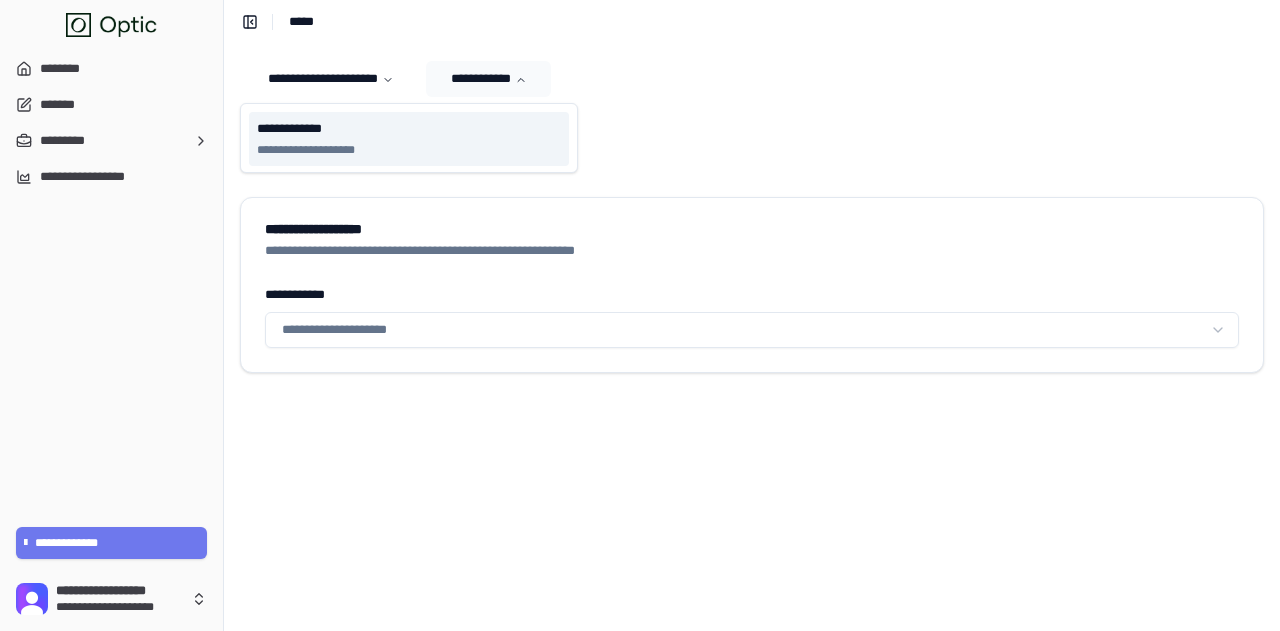 click on "**********" at bounding box center (409, 129) 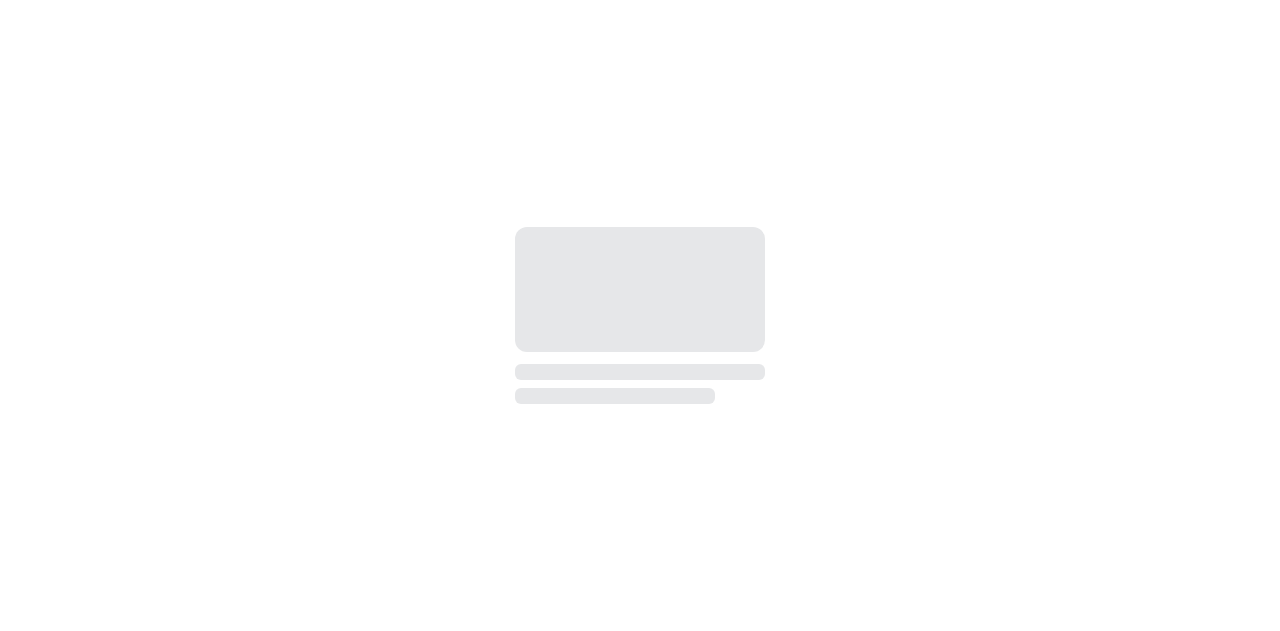 scroll, scrollTop: 0, scrollLeft: 0, axis: both 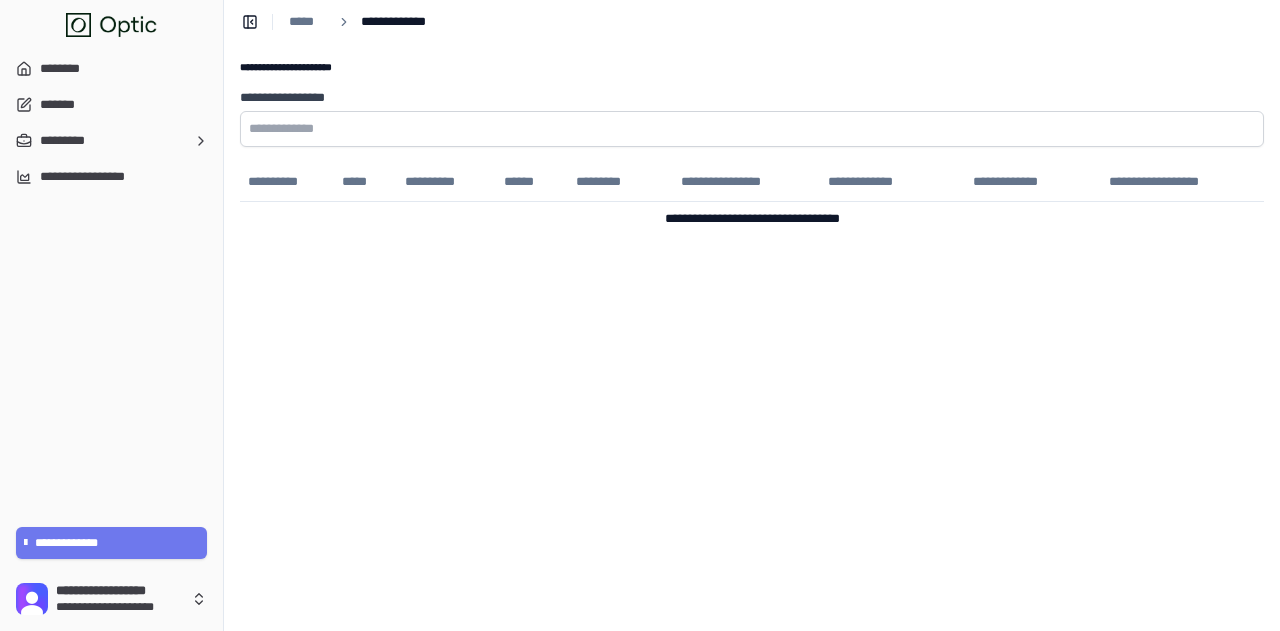 click on "**********" at bounding box center [752, 129] 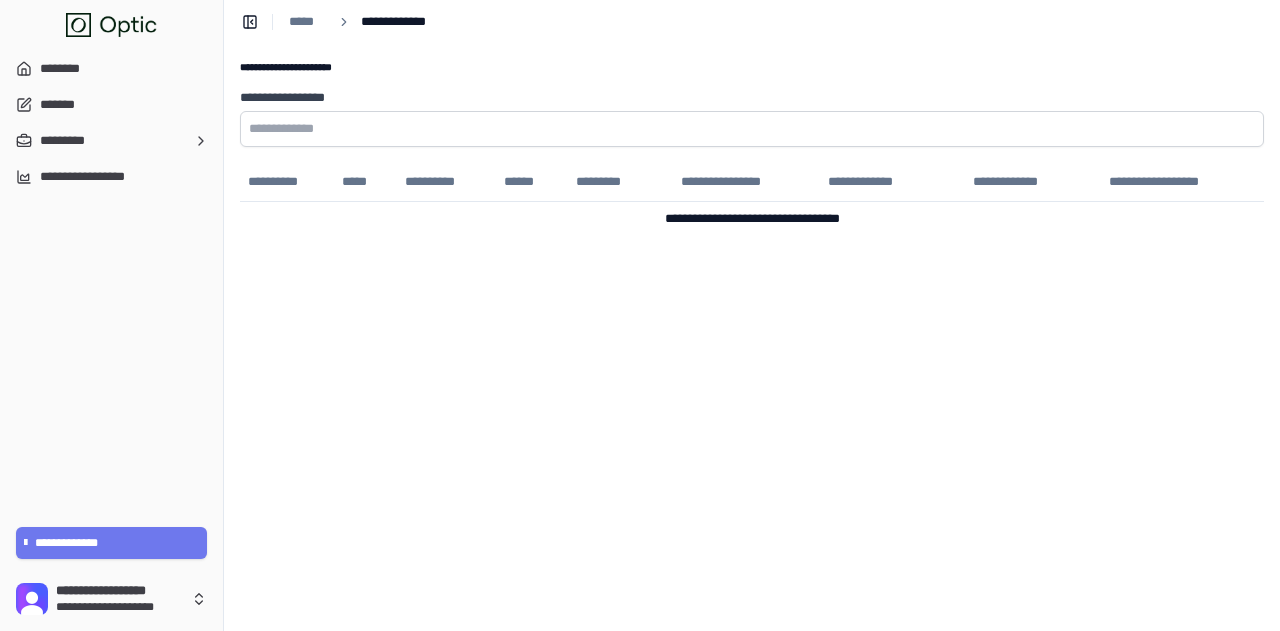 type on "*" 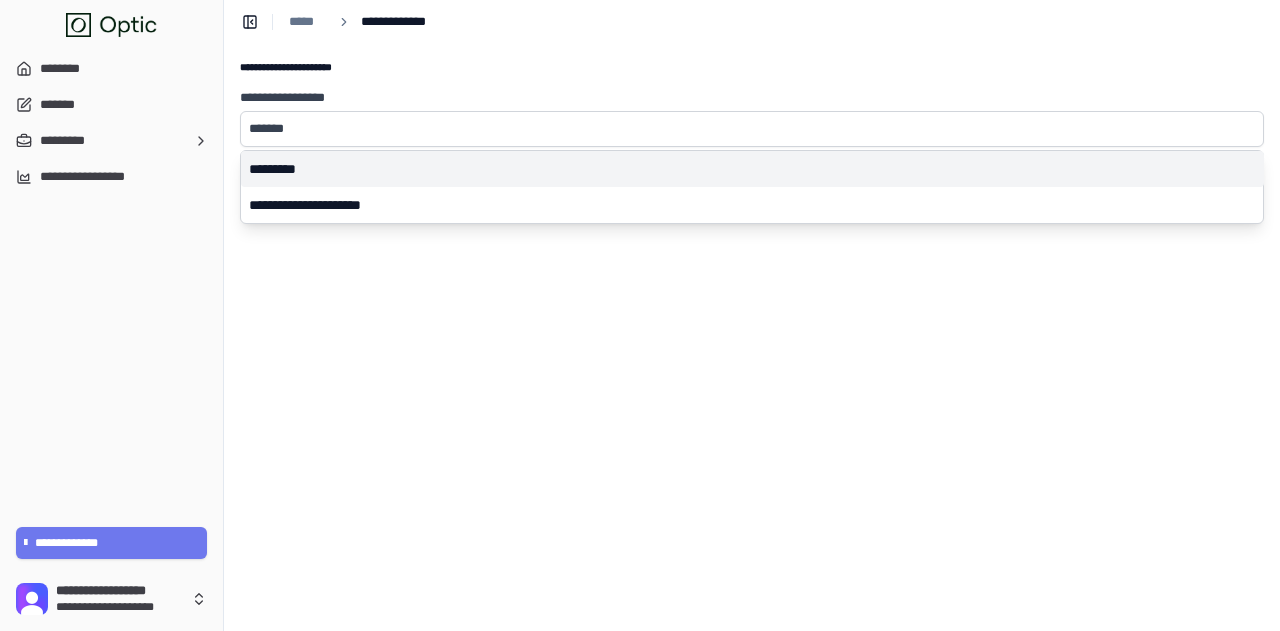type on "*******" 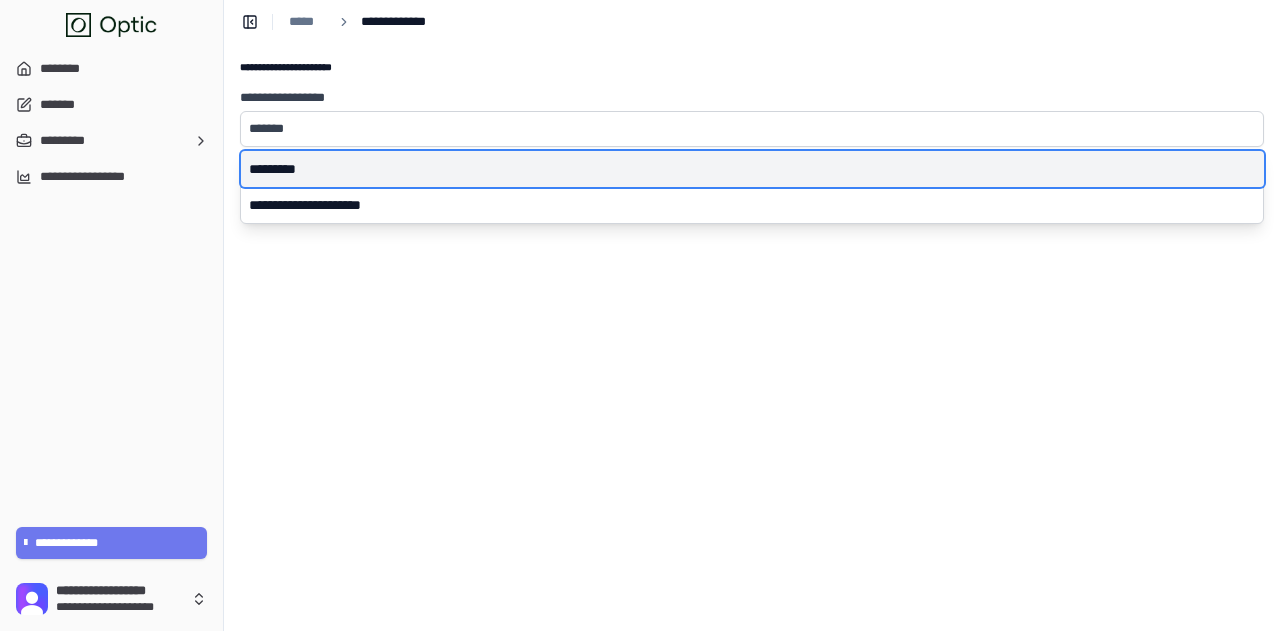 click on "*********" at bounding box center (752, 169) 